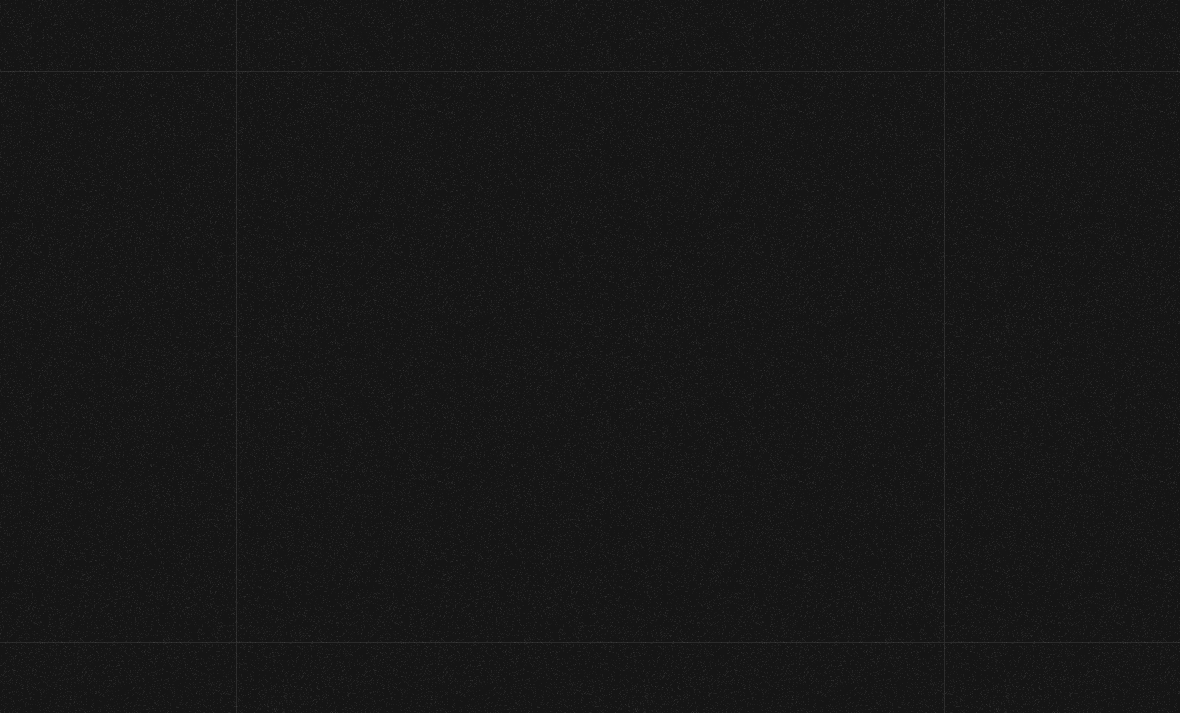 scroll, scrollTop: 164, scrollLeft: 0, axis: vertical 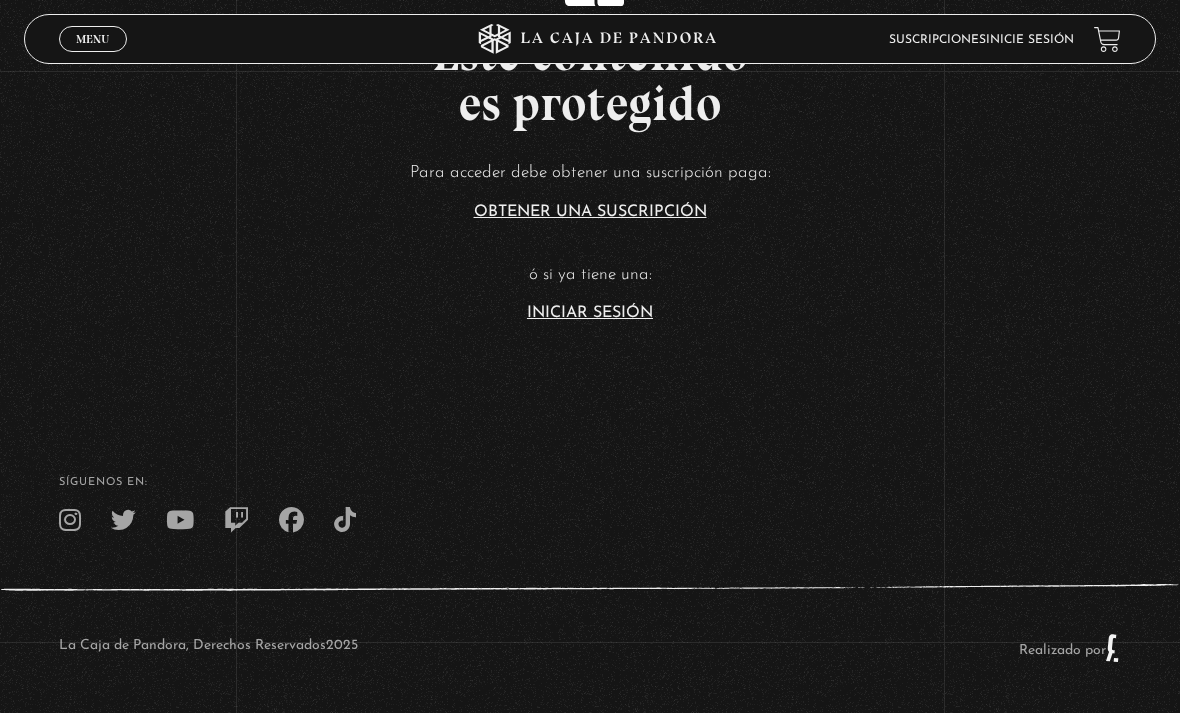 click on "Iniciar Sesión" at bounding box center [590, 313] 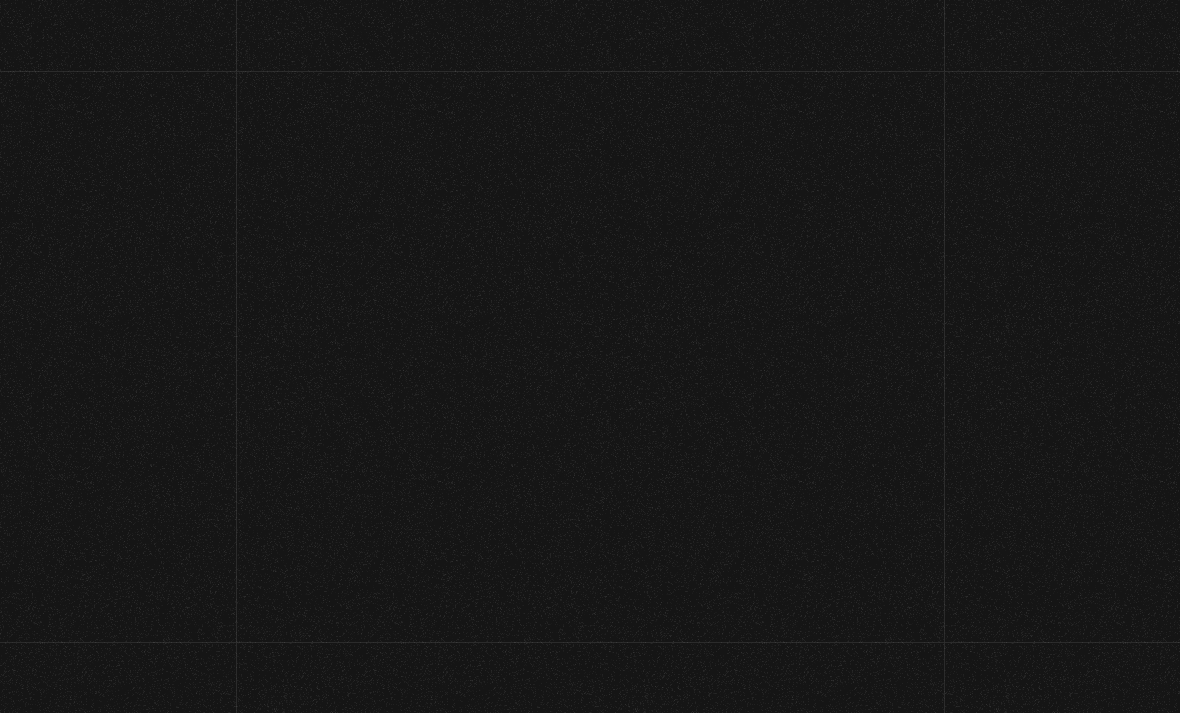 scroll, scrollTop: 0, scrollLeft: 0, axis: both 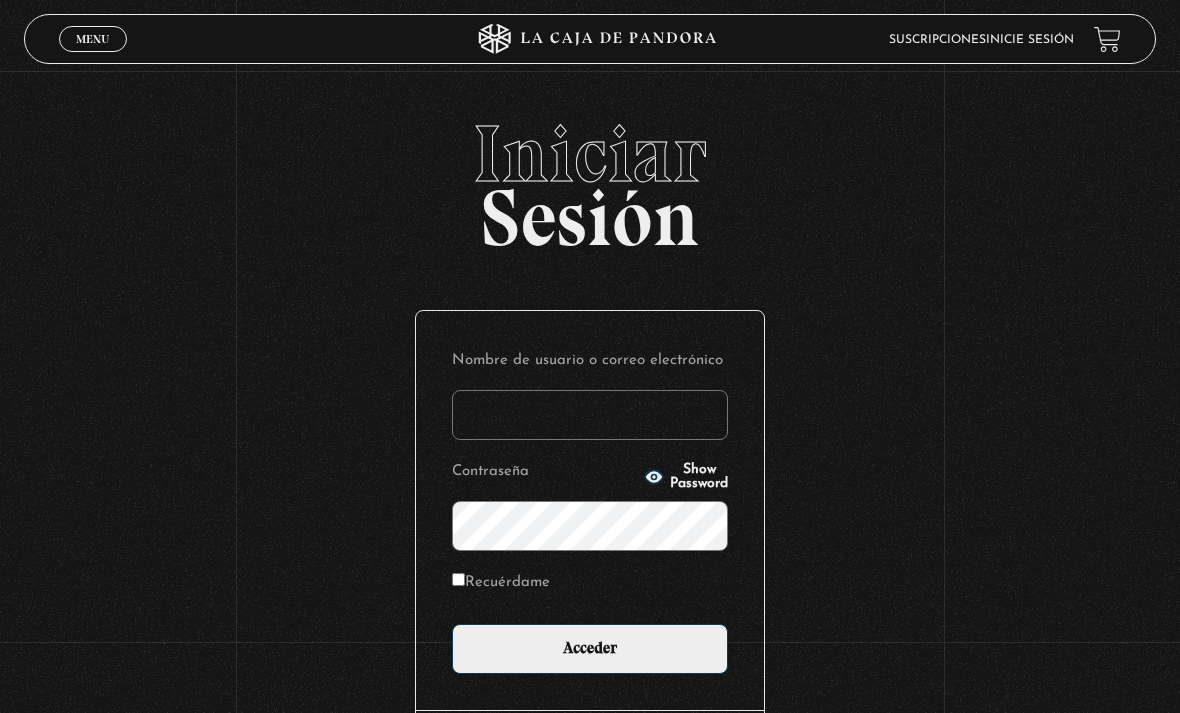 type on "tiffajonesp@hotmail.com" 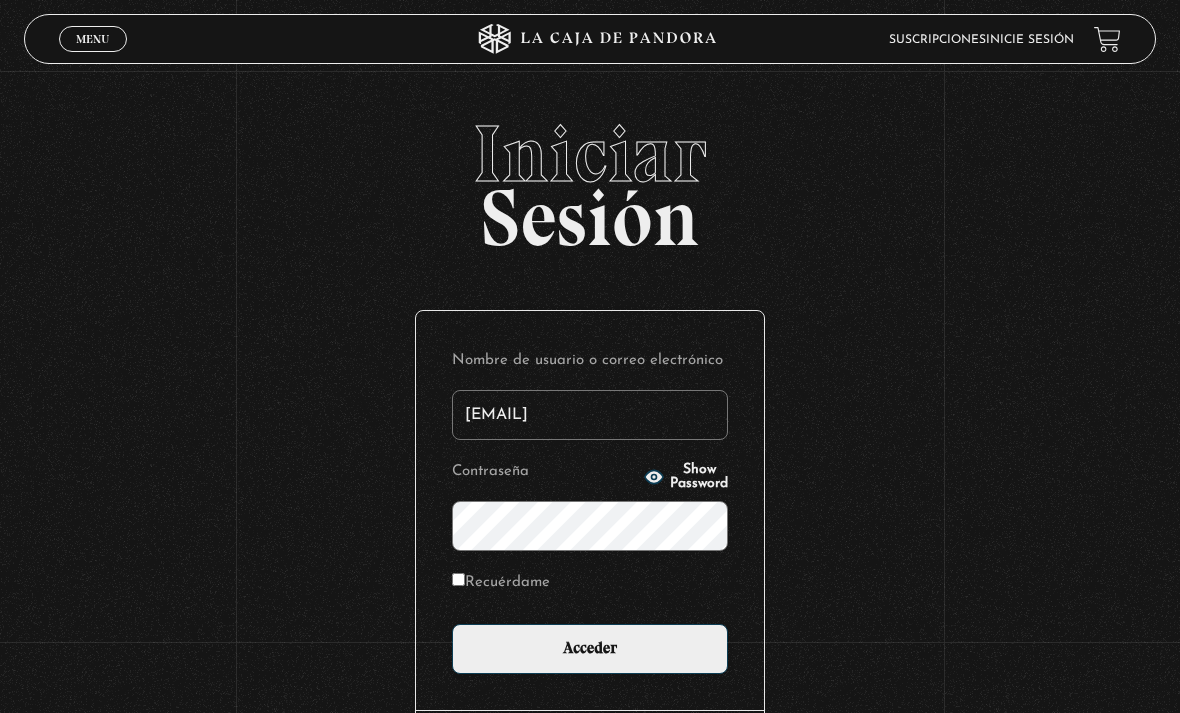 click on "Acceder" at bounding box center [590, 649] 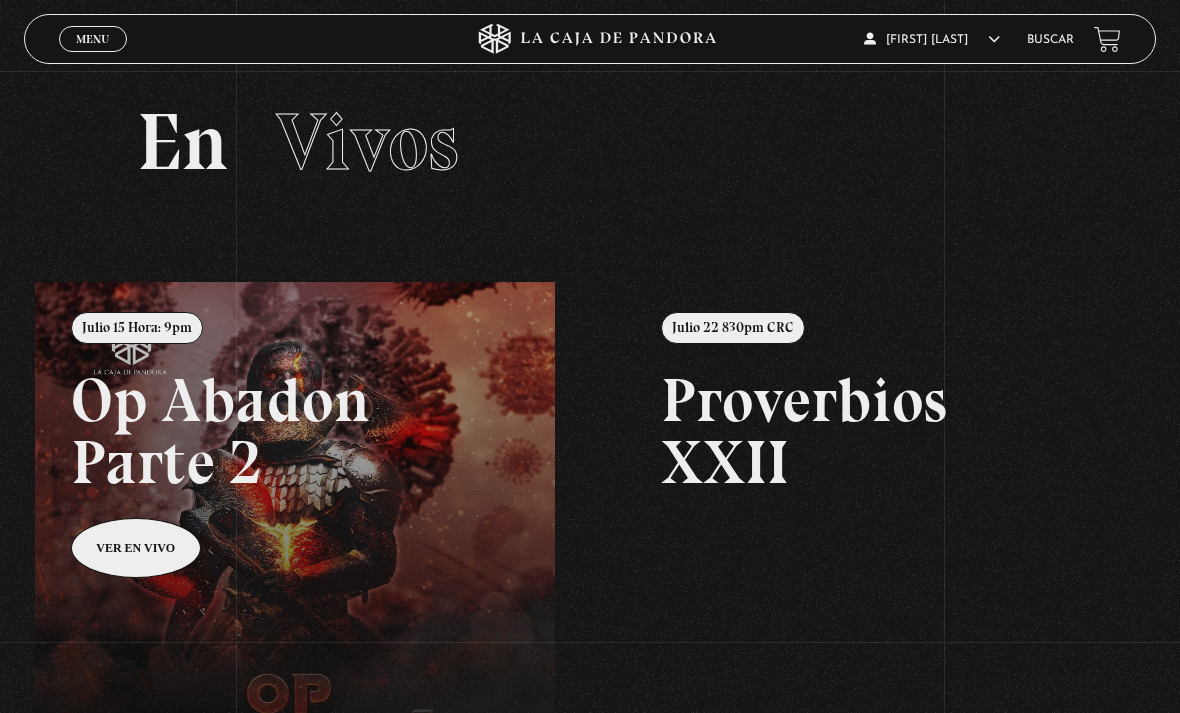 scroll, scrollTop: 0, scrollLeft: 0, axis: both 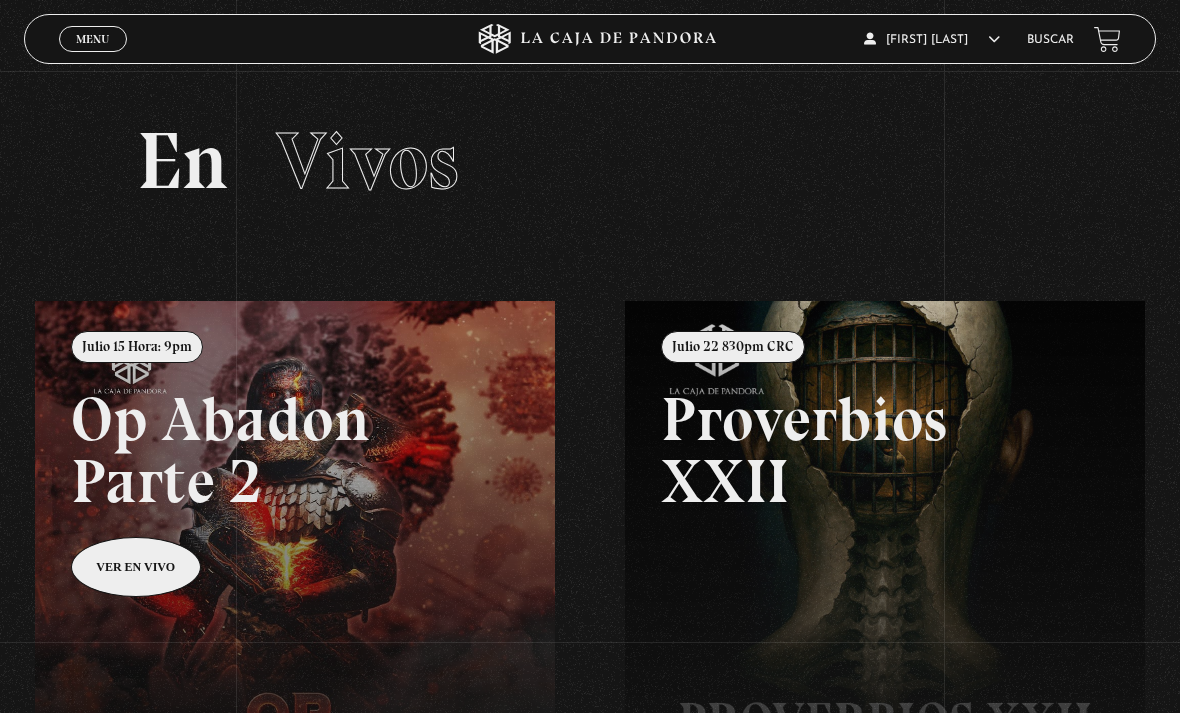 click on "Buscar" at bounding box center [1050, 40] 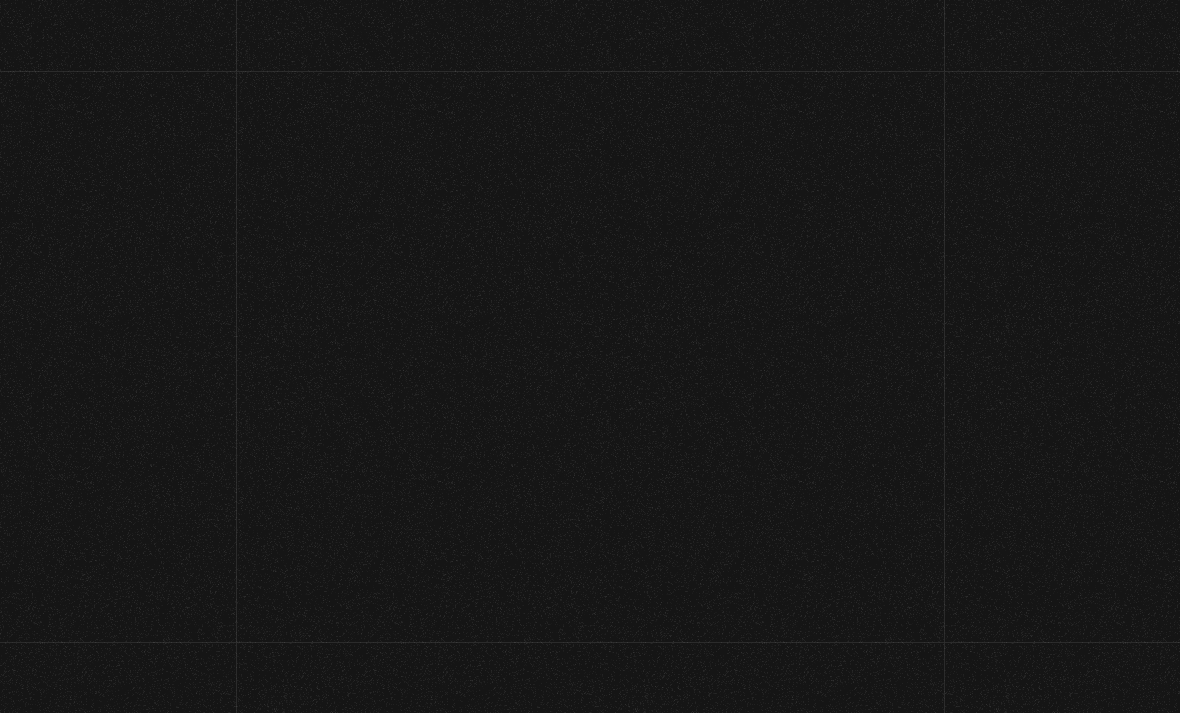 scroll, scrollTop: 0, scrollLeft: 0, axis: both 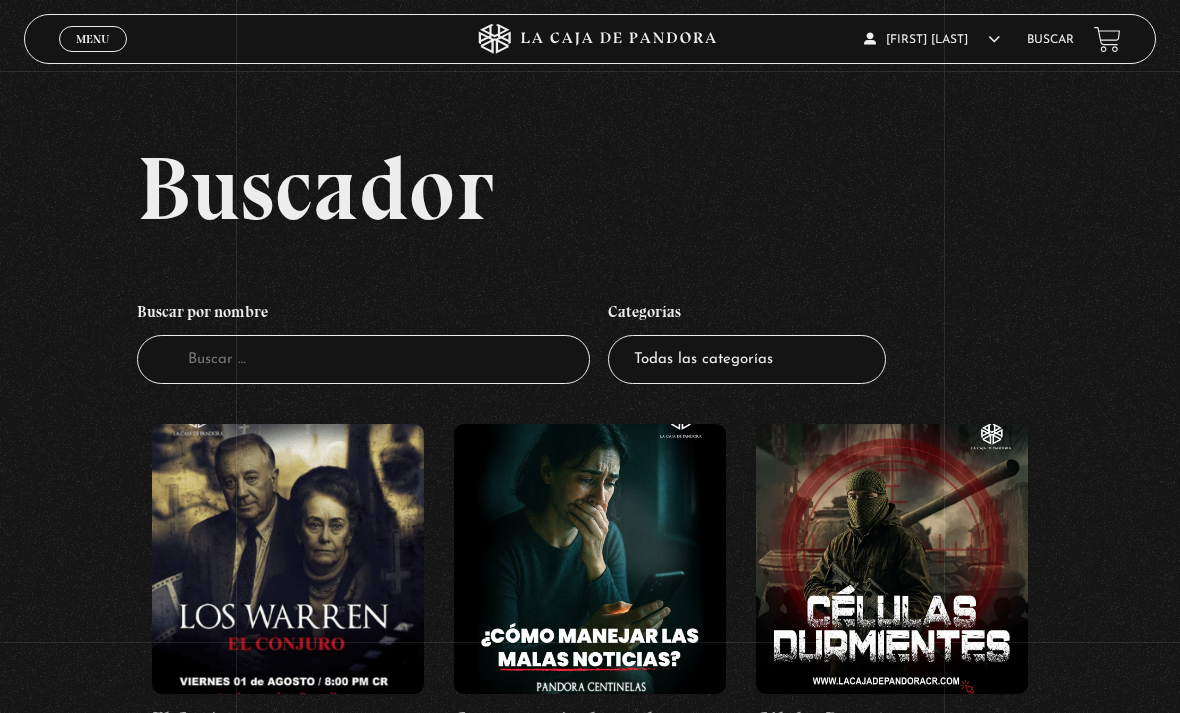 click at bounding box center (288, 559) 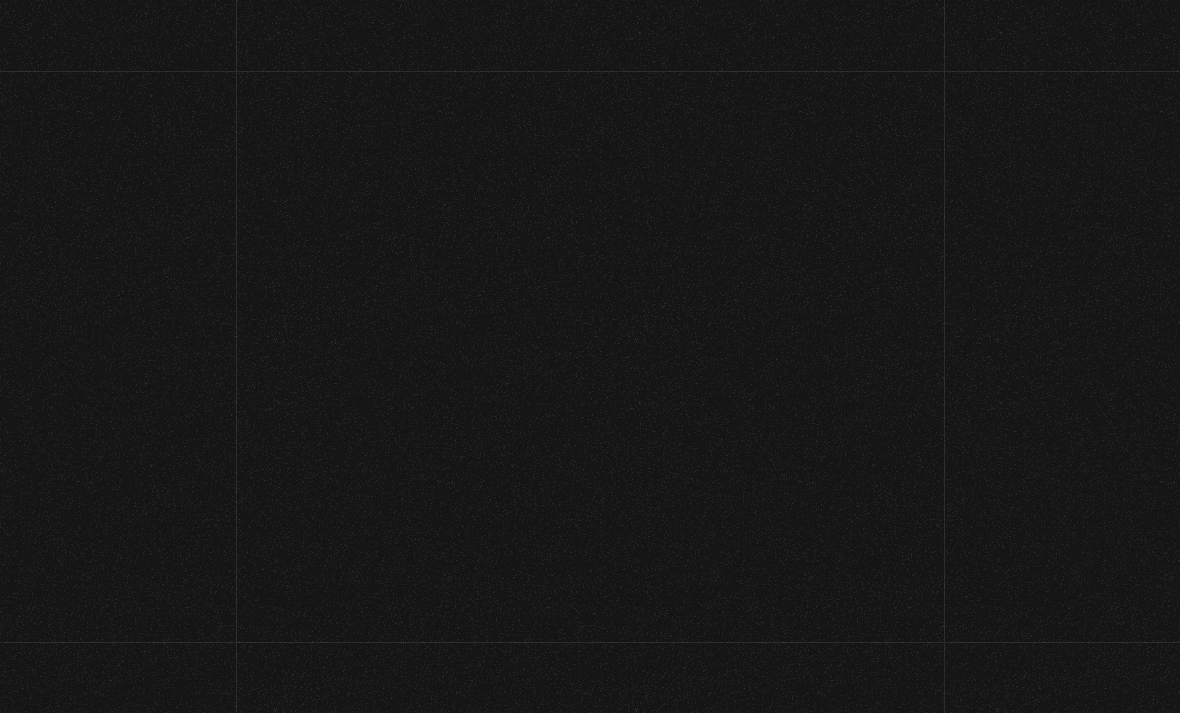 scroll, scrollTop: 0, scrollLeft: 0, axis: both 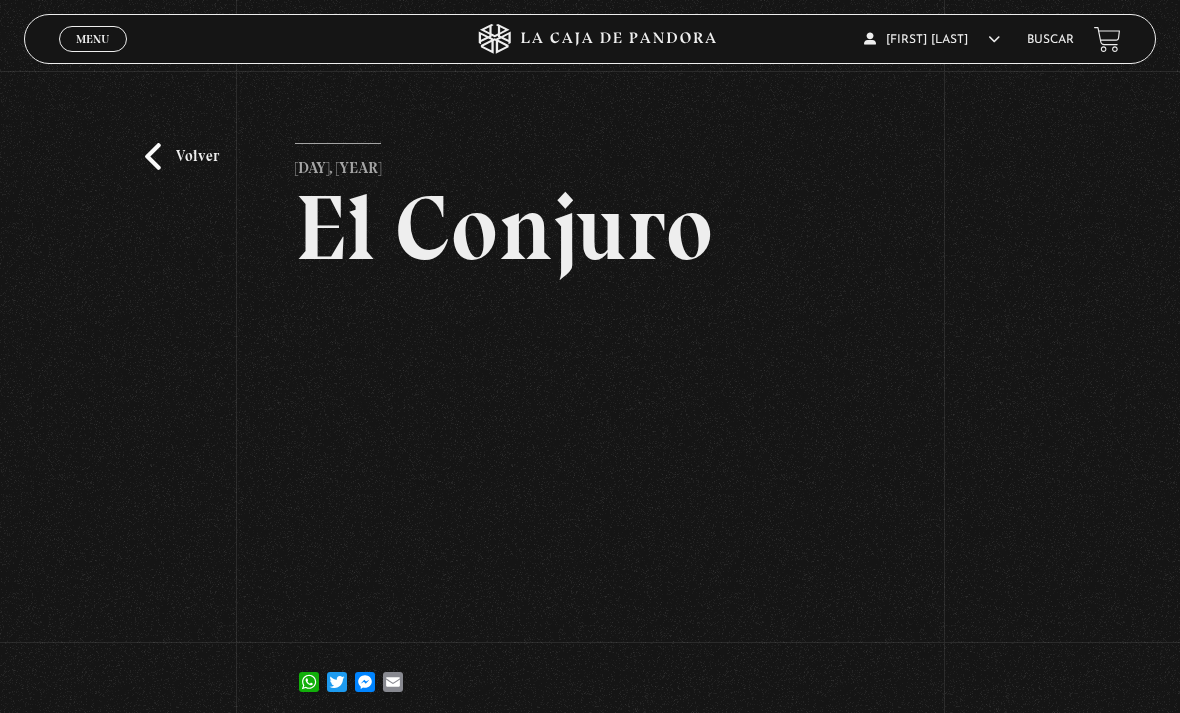 click on "Volver" at bounding box center [182, 156] 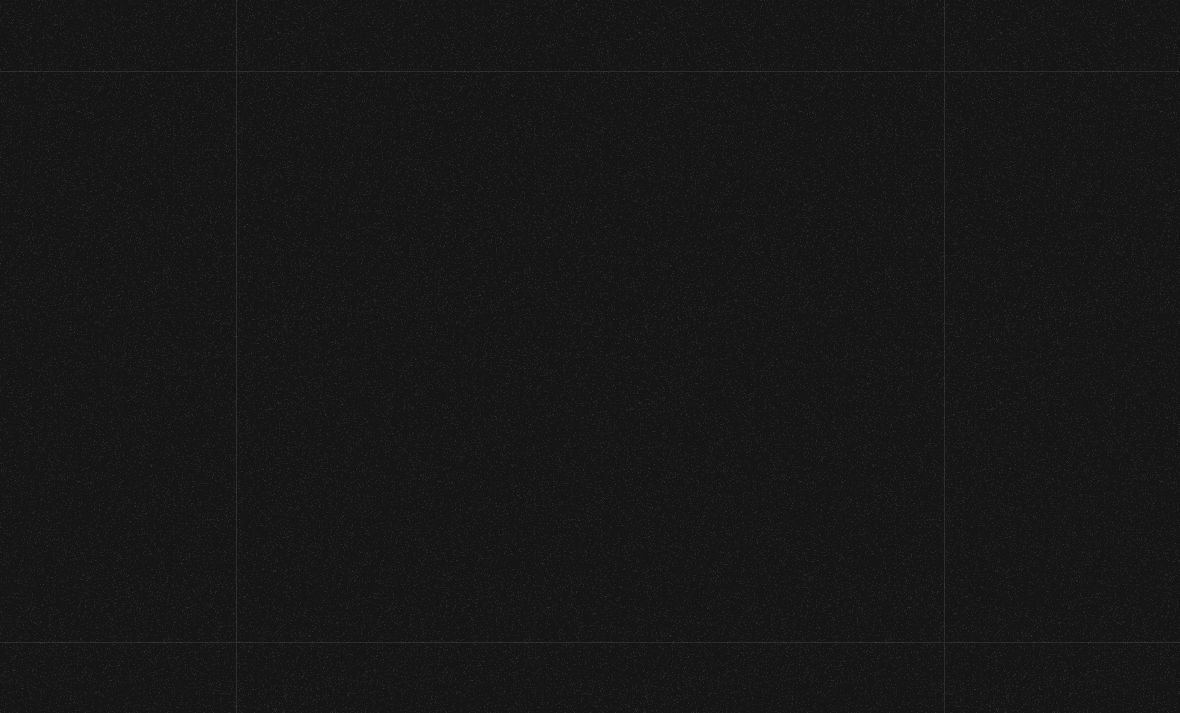 scroll, scrollTop: 0, scrollLeft: 0, axis: both 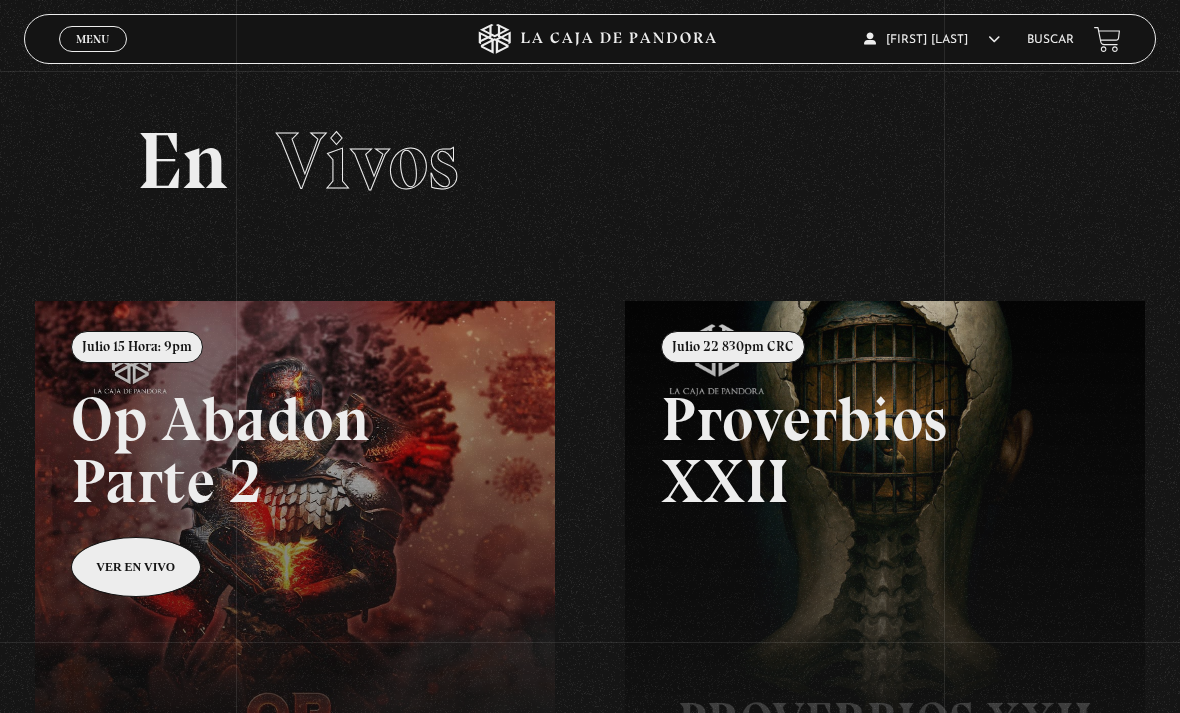 click on "Buscar" at bounding box center (1050, 40) 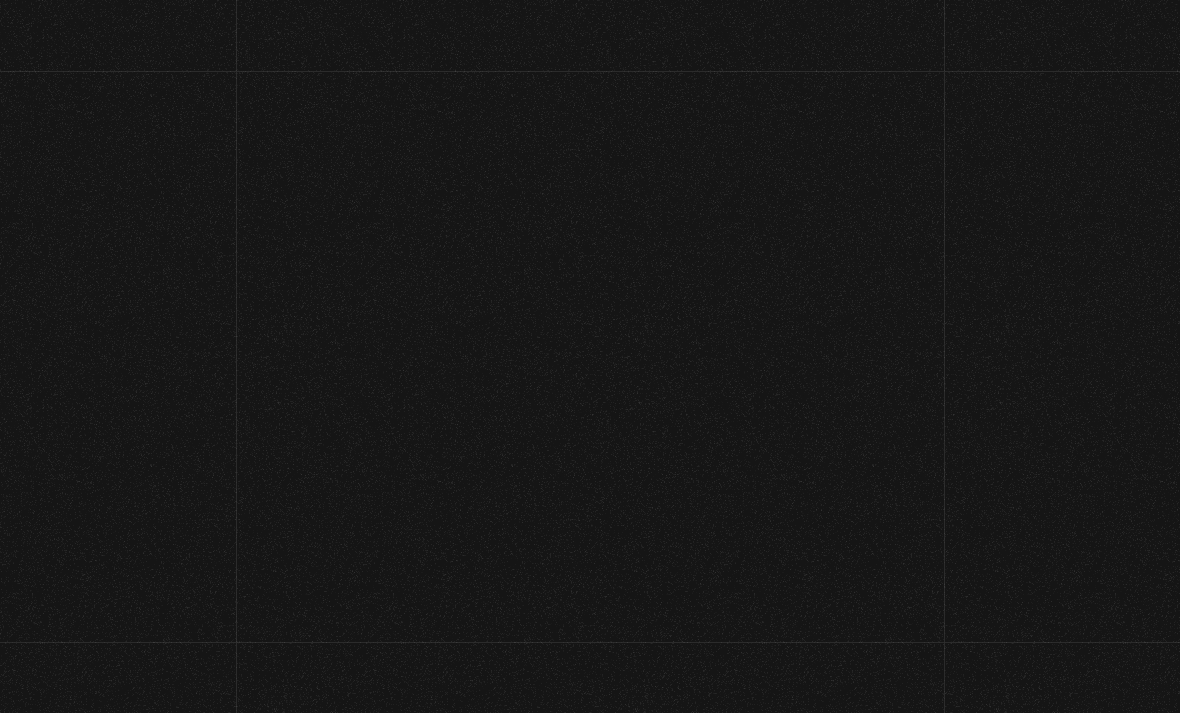 scroll, scrollTop: 0, scrollLeft: 0, axis: both 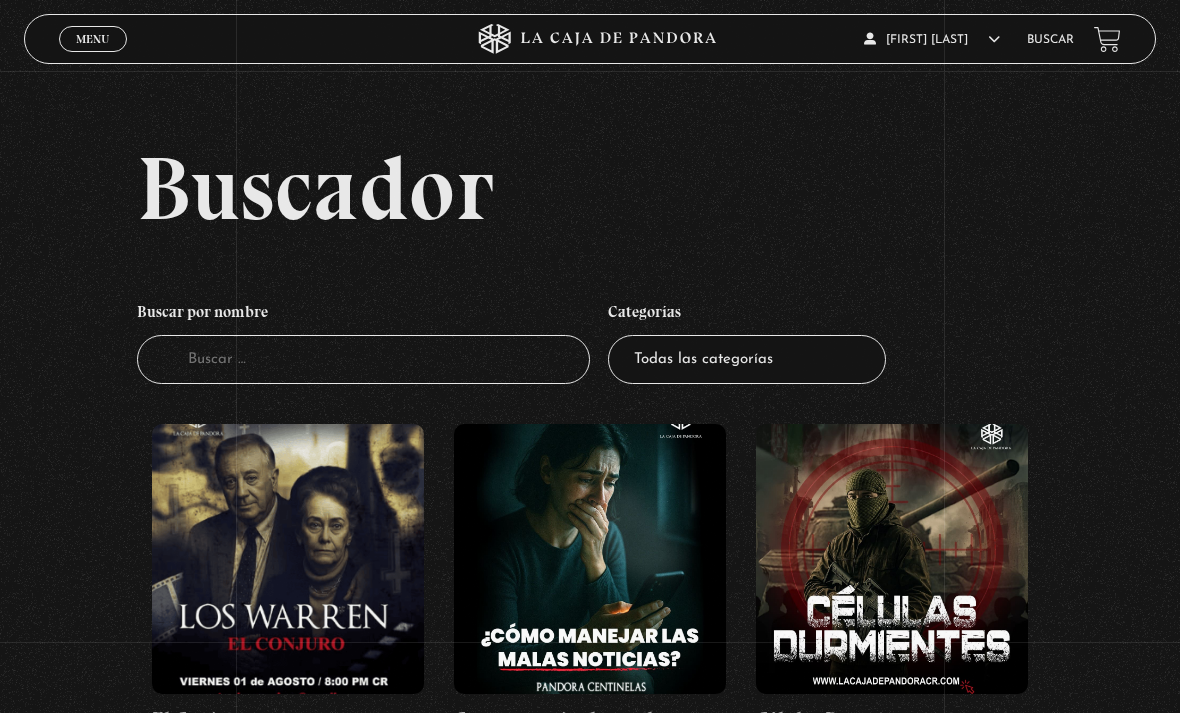 click on "Buscador" at bounding box center (363, 359) 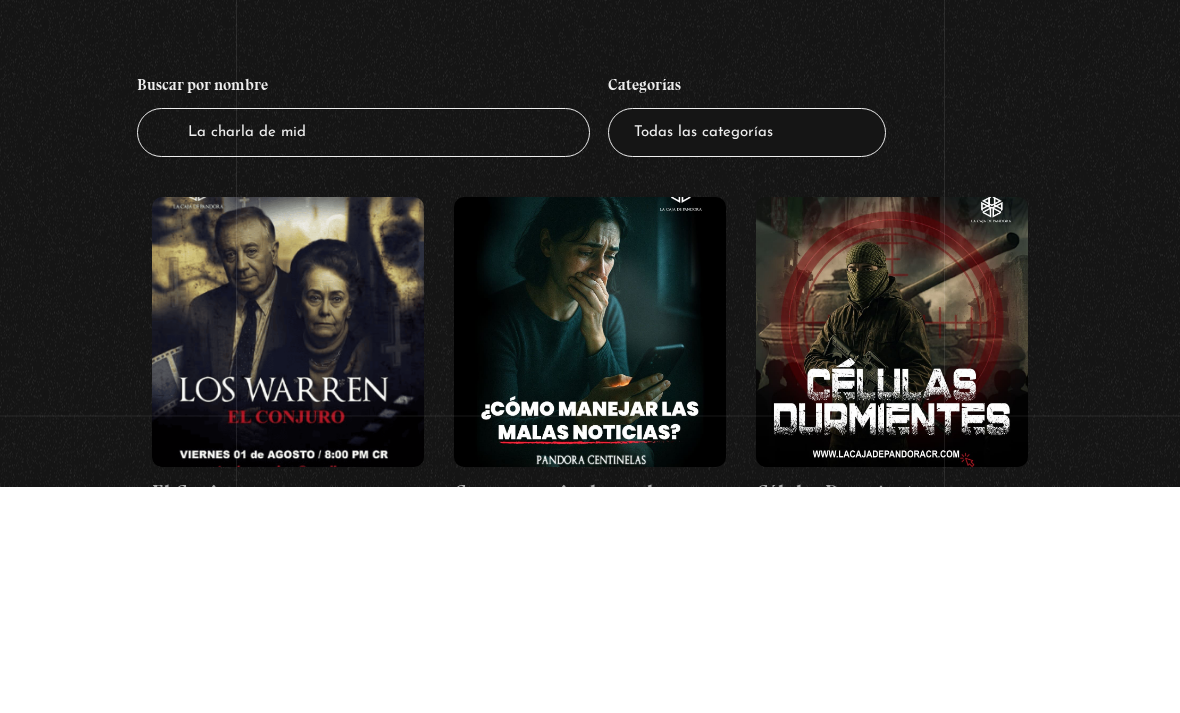 type on "La charla de mid" 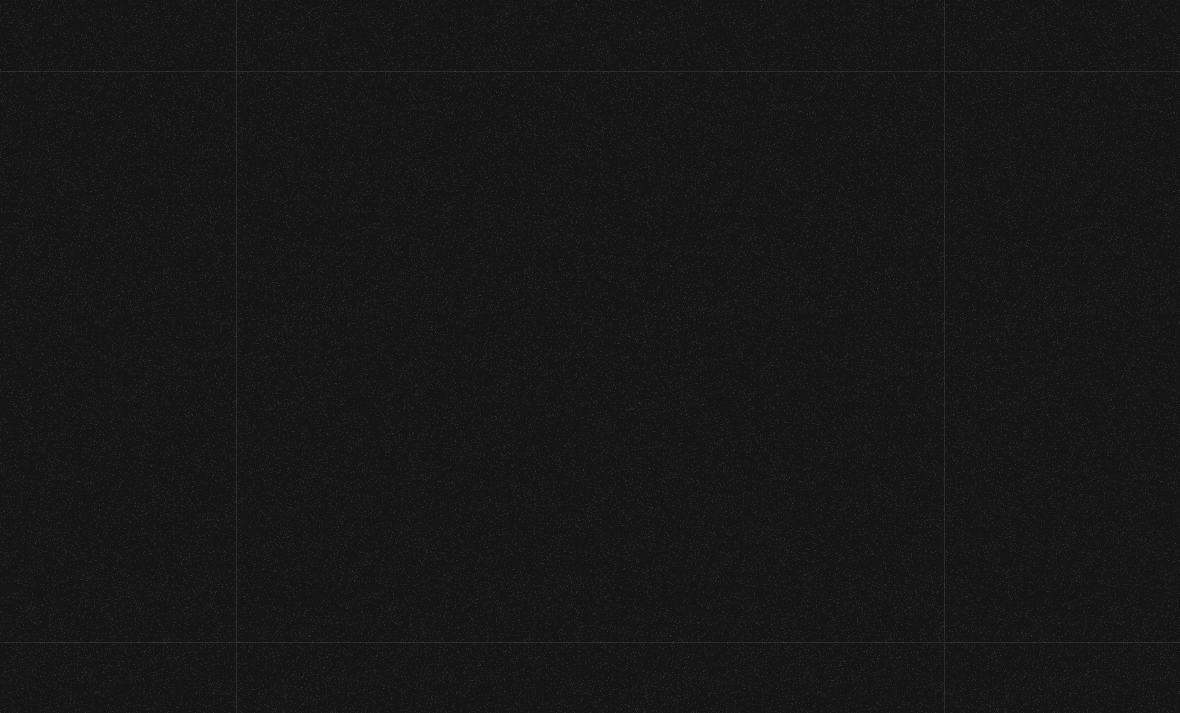 scroll, scrollTop: 0, scrollLeft: 0, axis: both 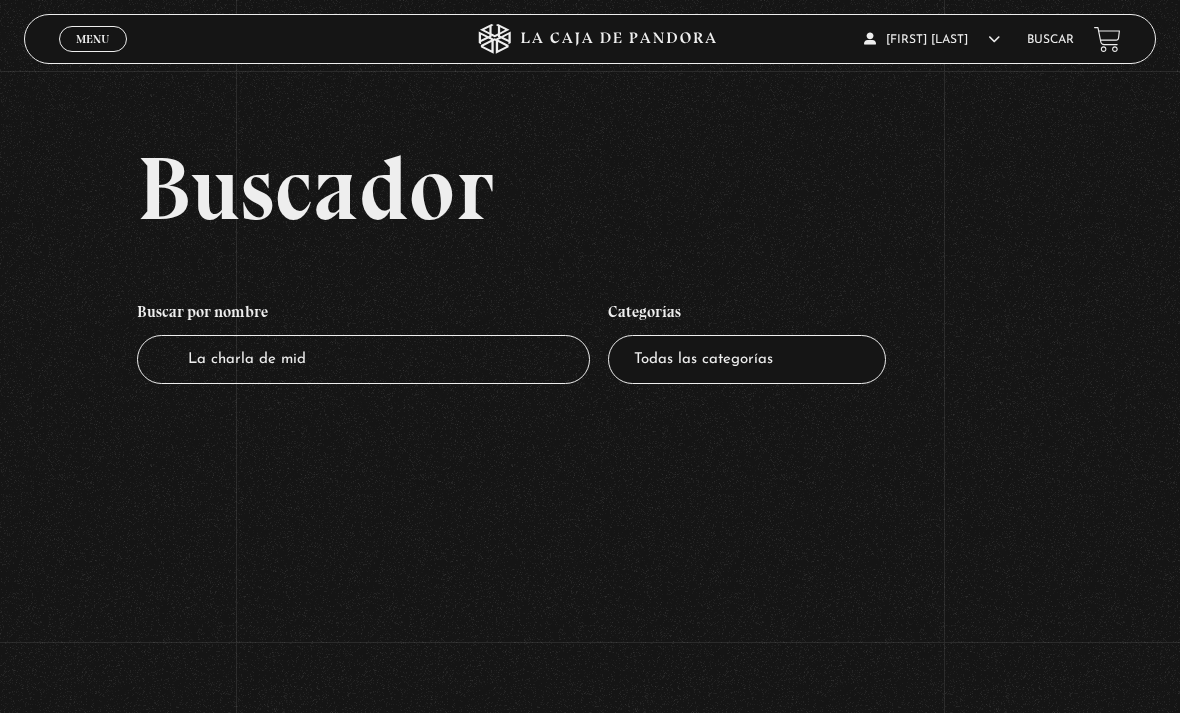 click on "La charla de mid" at bounding box center [363, 359] 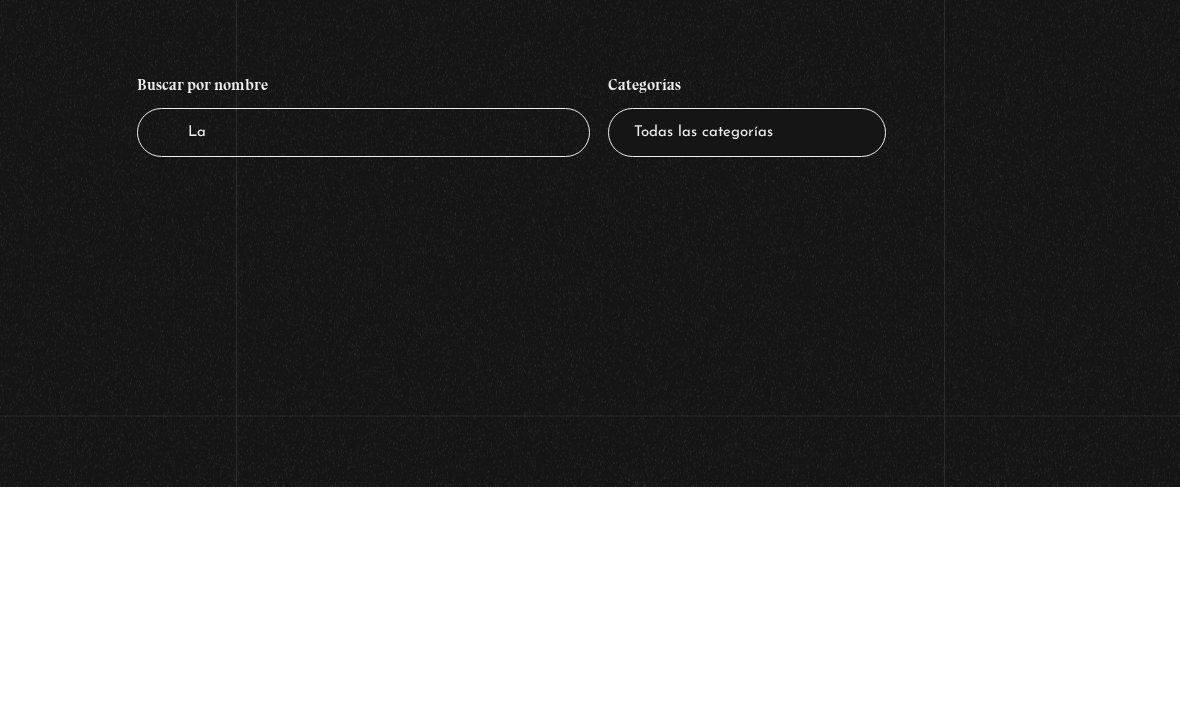 type on "L" 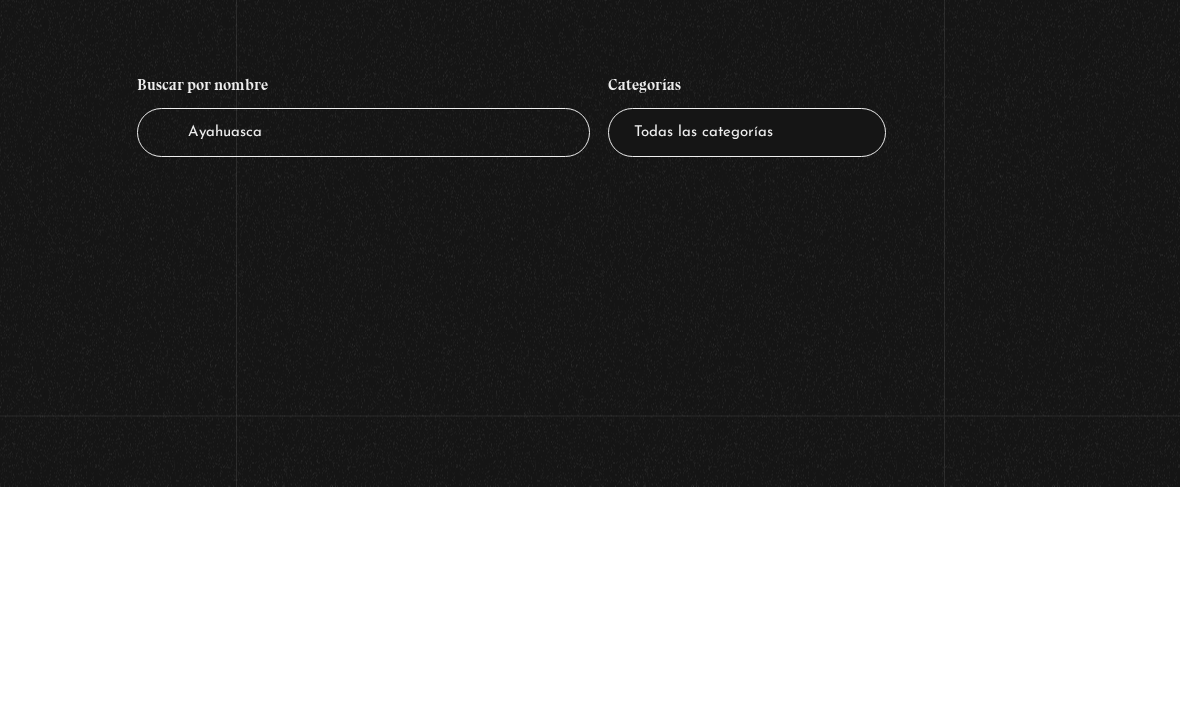 type on "Ayahuasca" 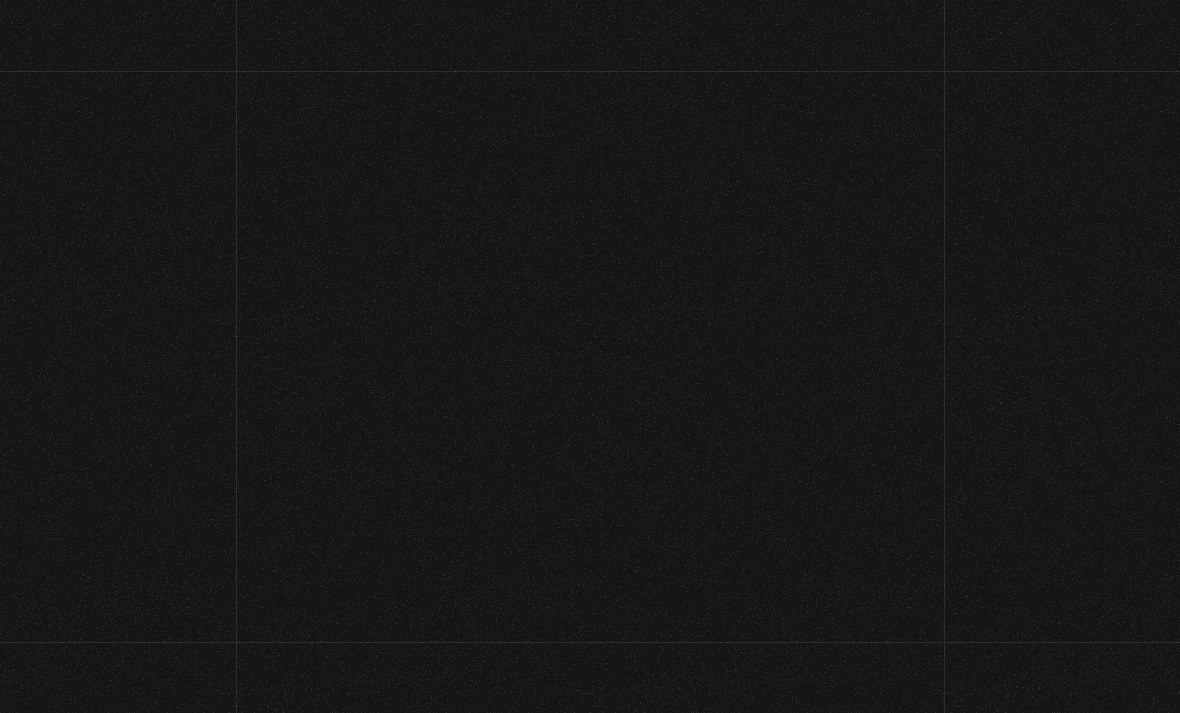 scroll, scrollTop: 0, scrollLeft: 0, axis: both 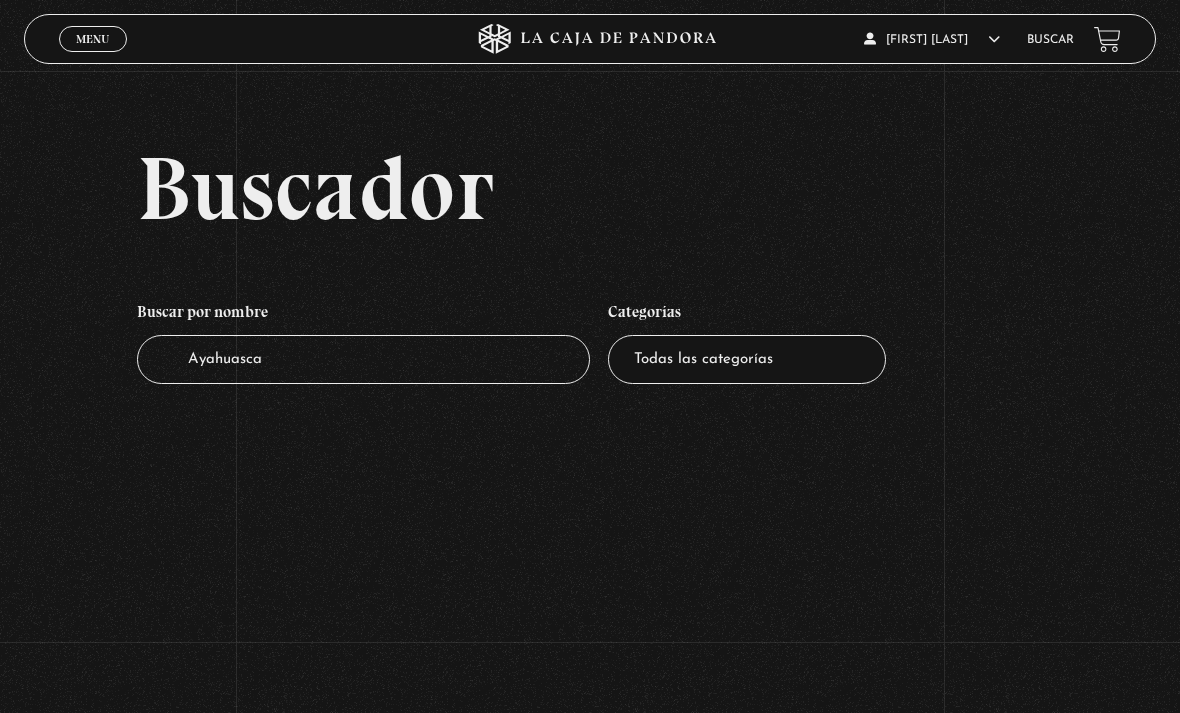 click on "Ayahuasca" at bounding box center (363, 359) 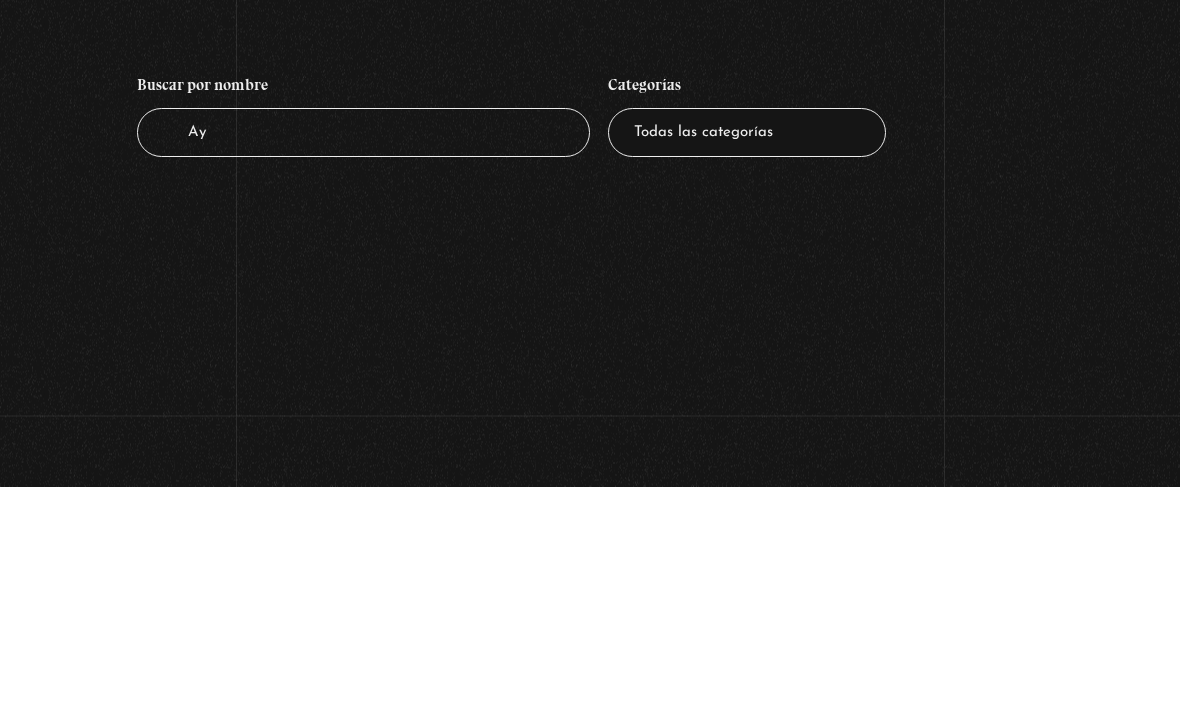 type on "A" 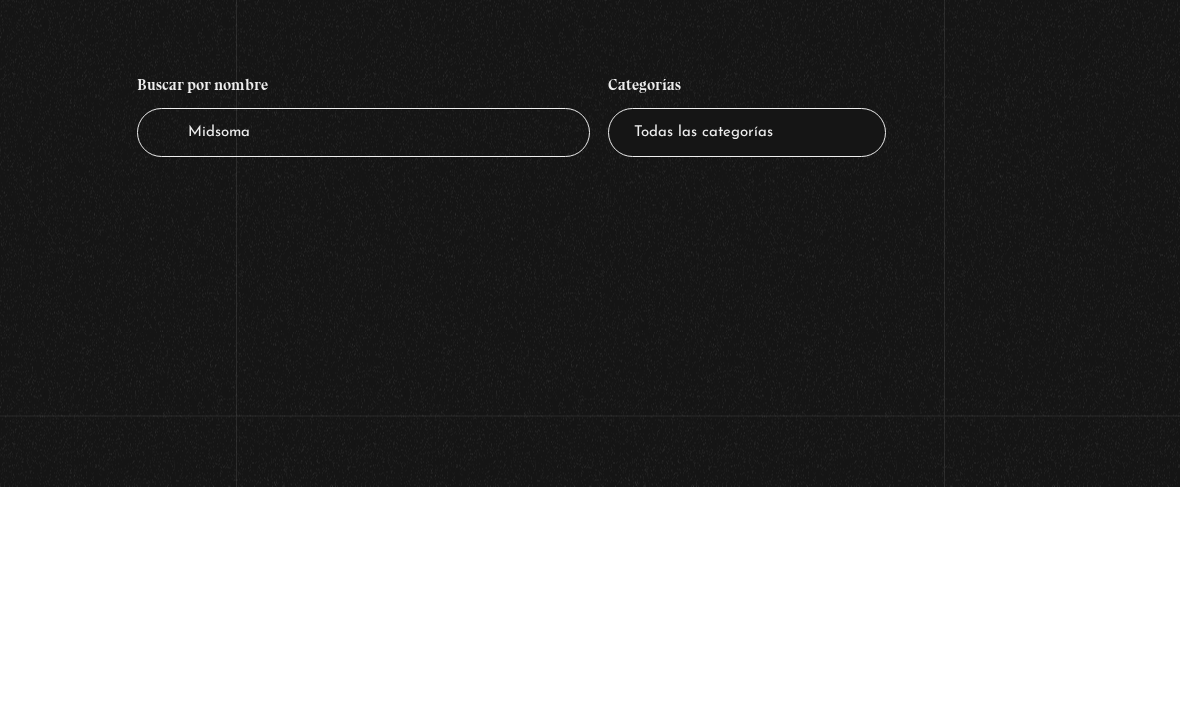 type on "Midsomar" 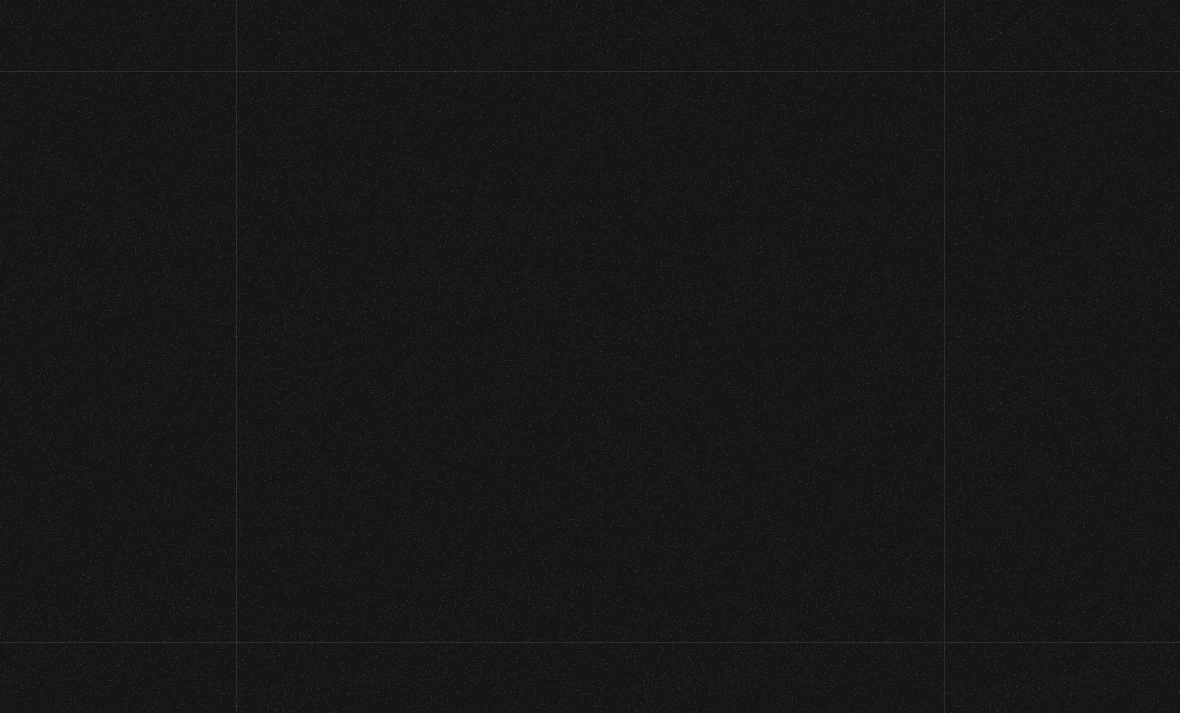 scroll, scrollTop: 0, scrollLeft: 0, axis: both 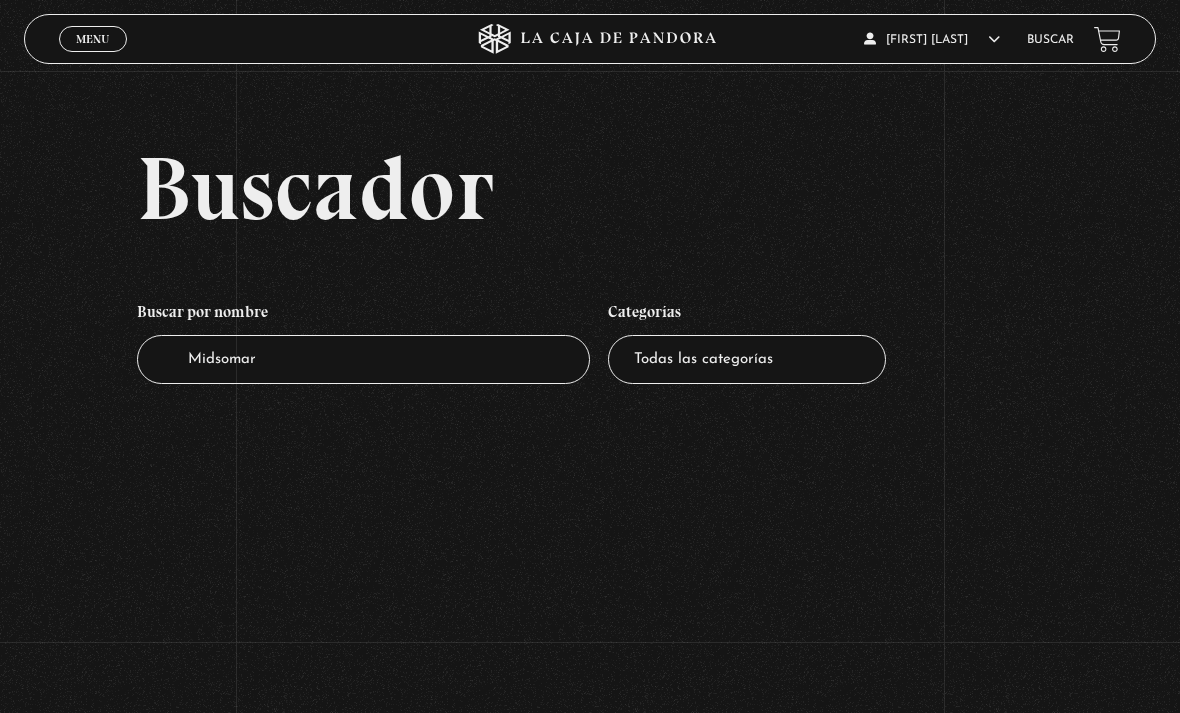 click on "Buscar" at bounding box center [1050, 40] 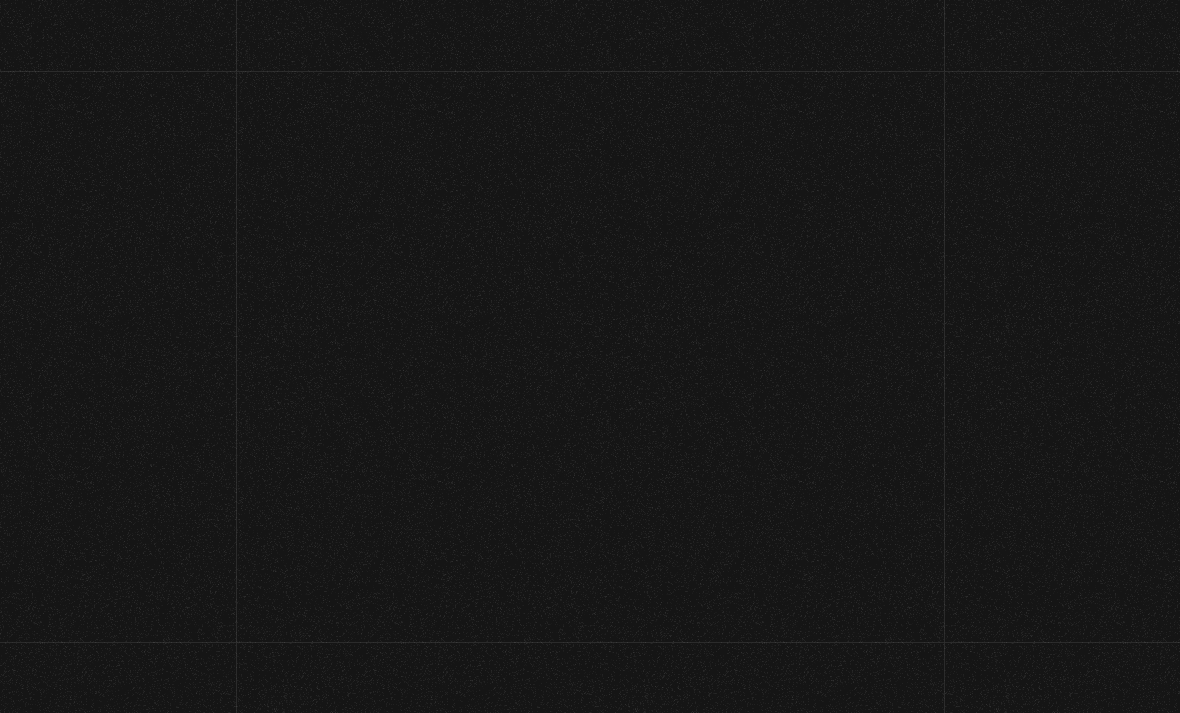 scroll, scrollTop: 0, scrollLeft: 0, axis: both 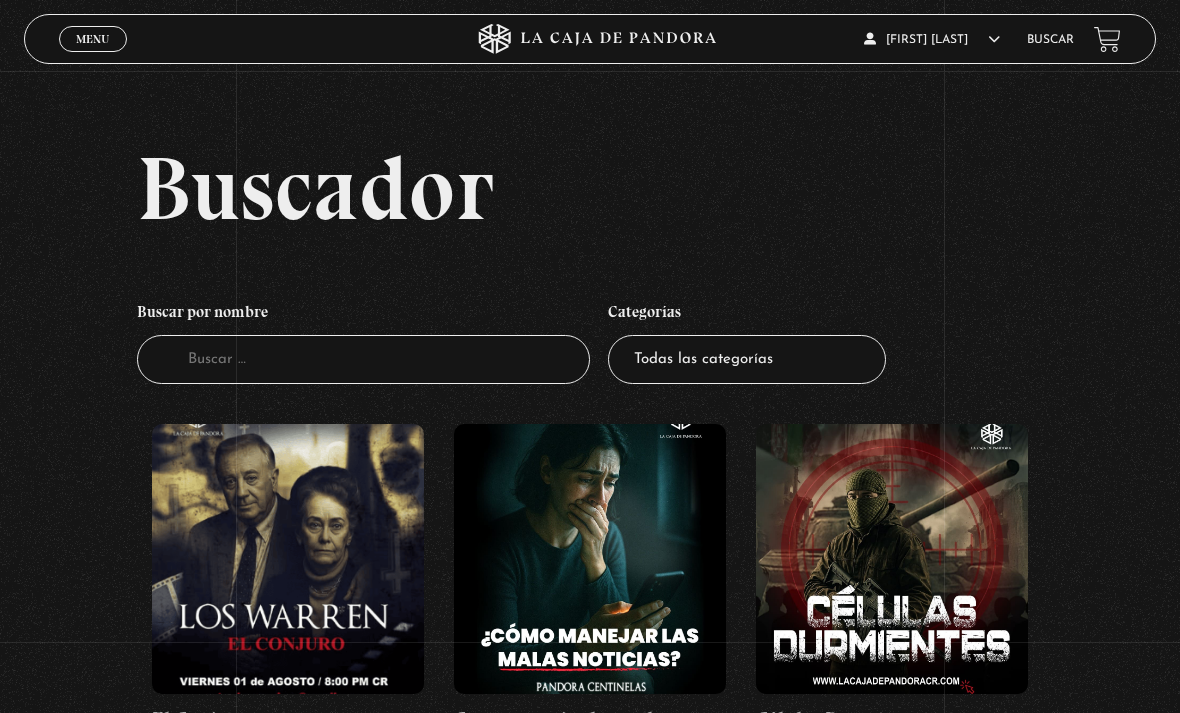 click at bounding box center (288, 559) 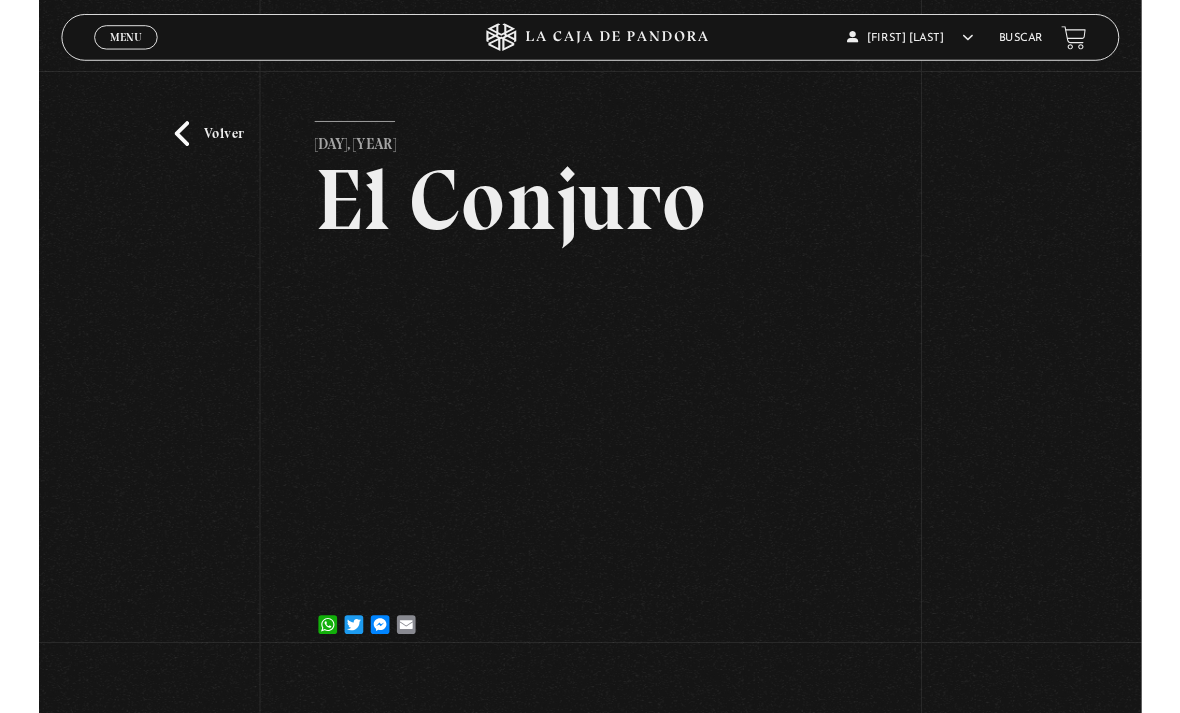 scroll, scrollTop: 0, scrollLeft: 0, axis: both 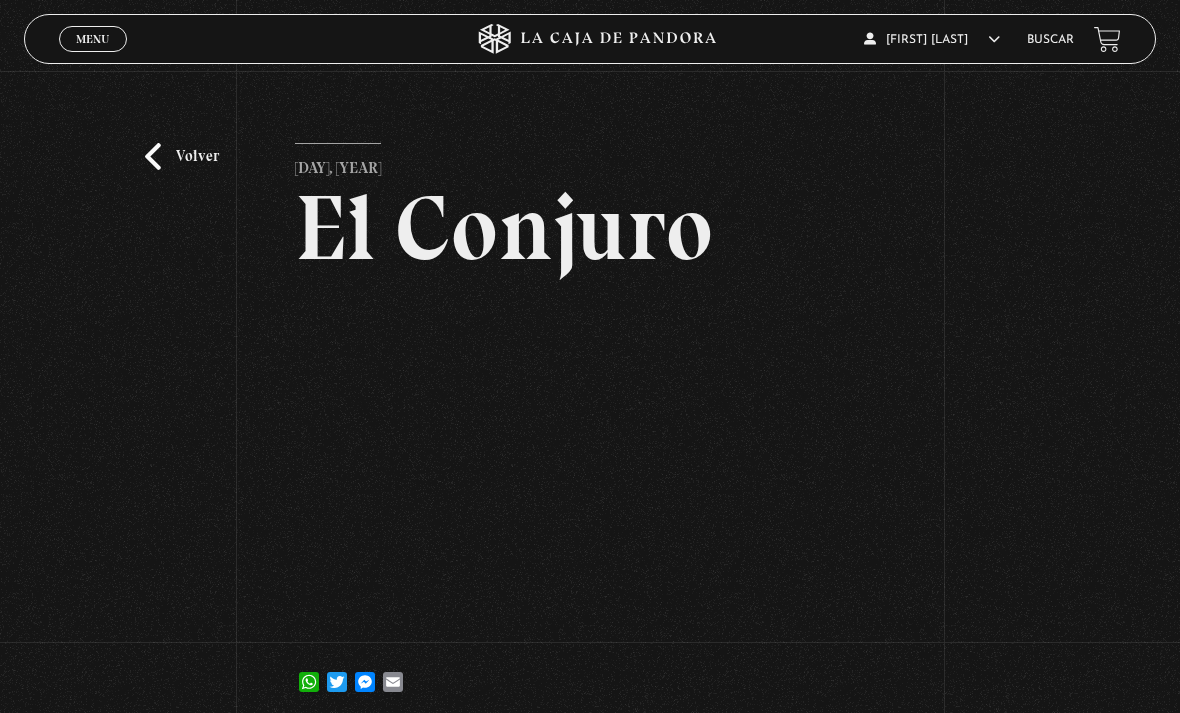 click on "Volver" at bounding box center (182, 156) 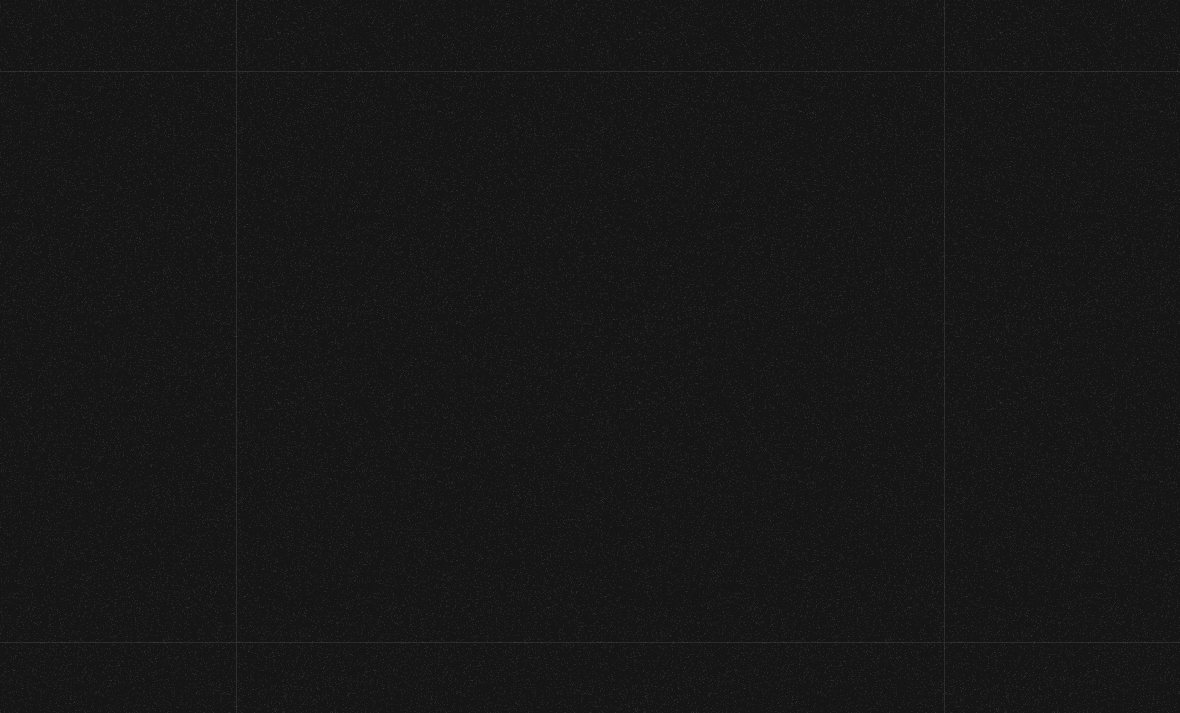scroll, scrollTop: 0, scrollLeft: 0, axis: both 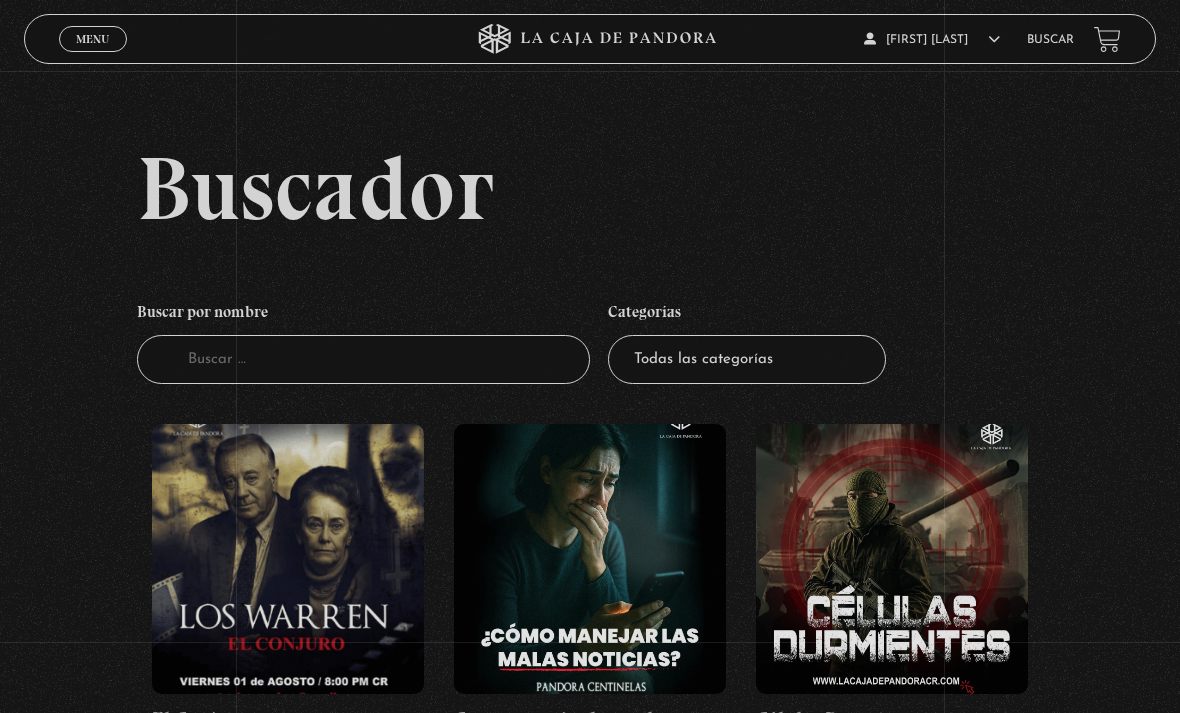 click on "Buscar" at bounding box center (1050, 40) 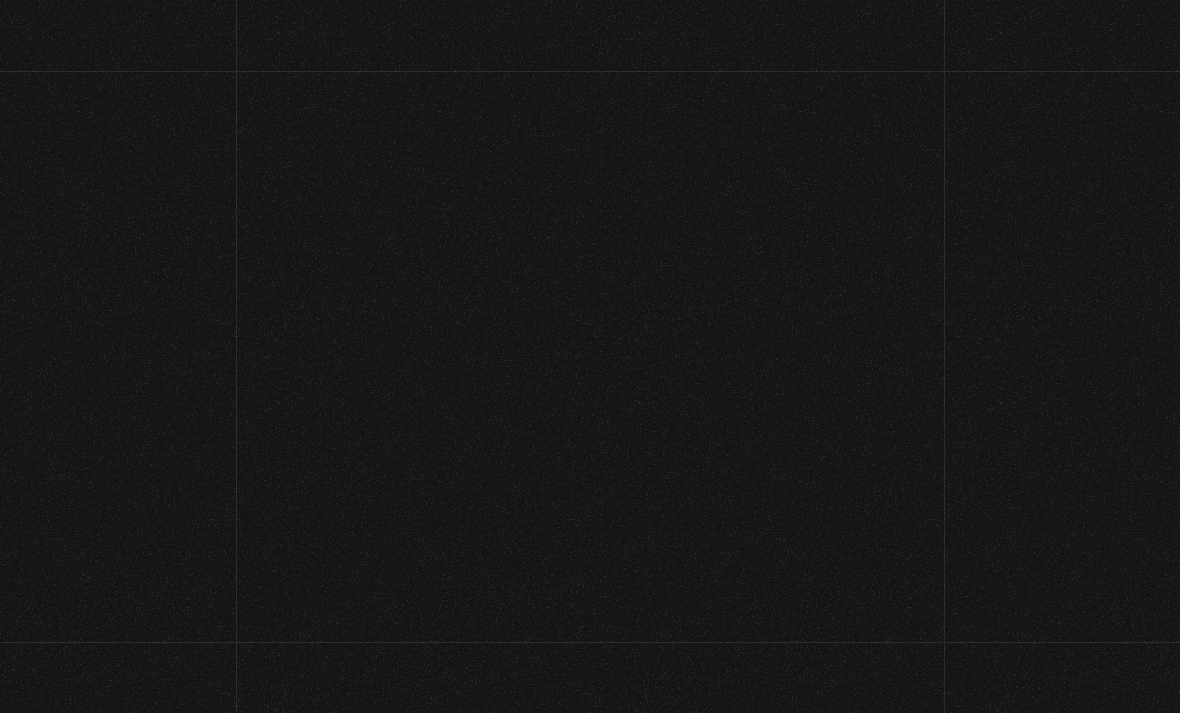 scroll, scrollTop: 0, scrollLeft: 0, axis: both 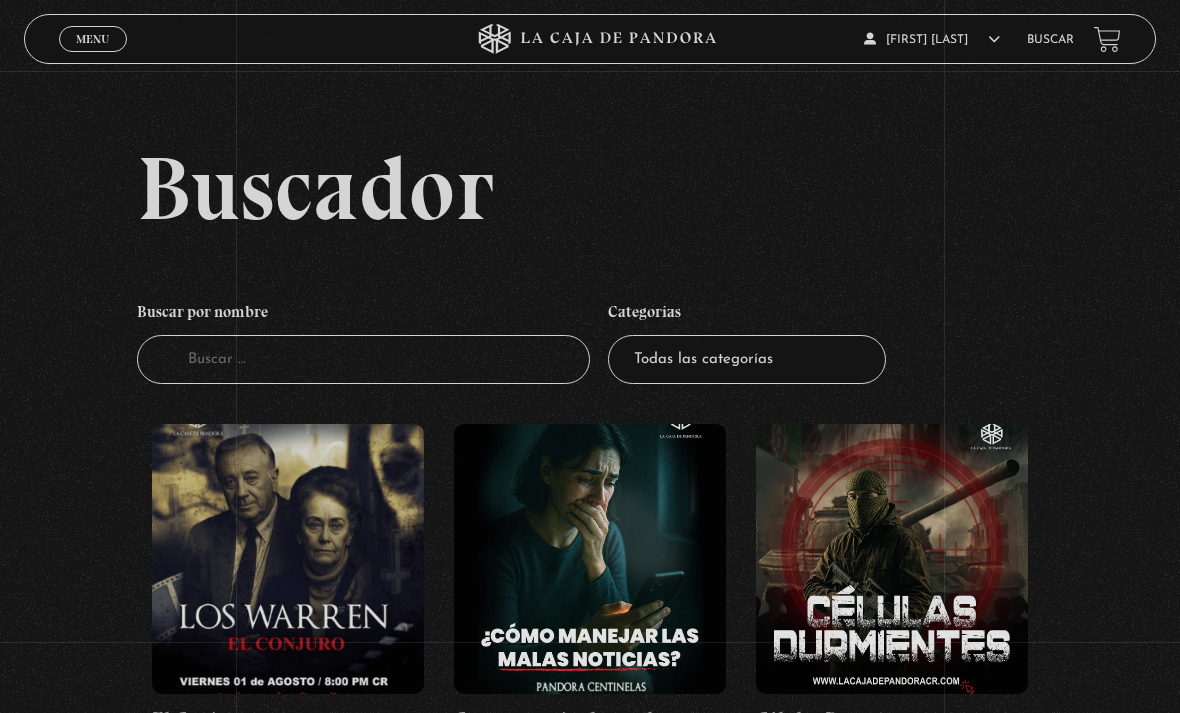 click on "Buscador" at bounding box center (363, 359) 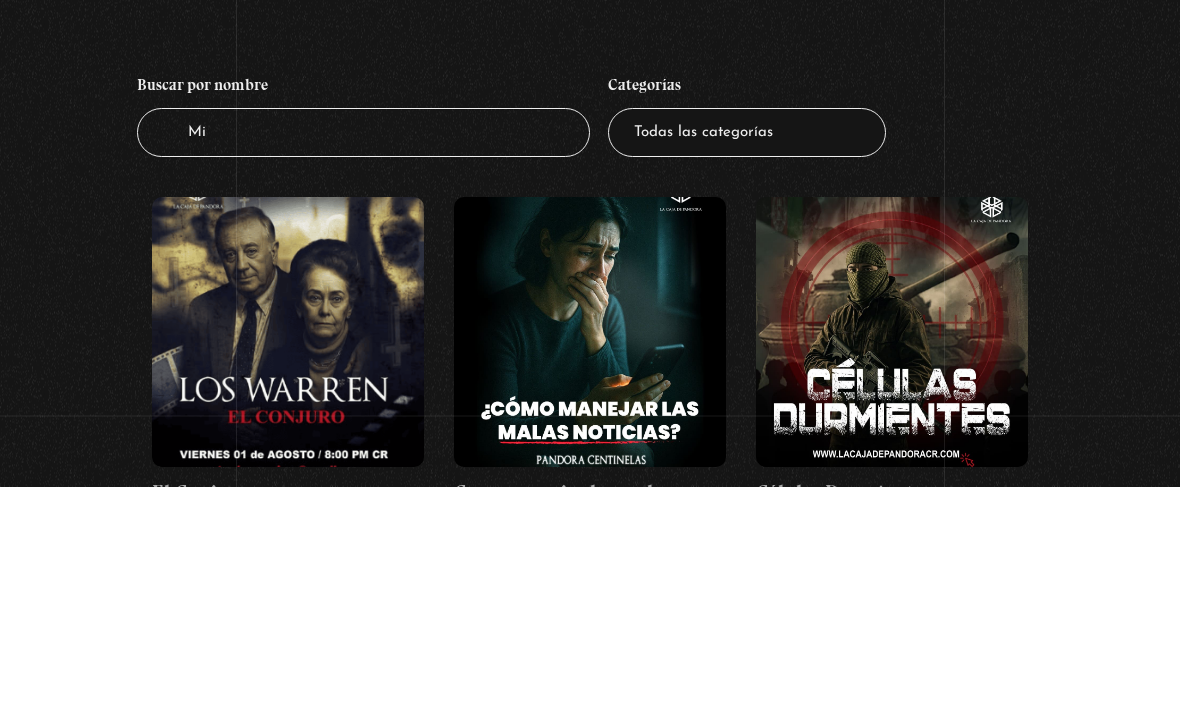 type on "Mid" 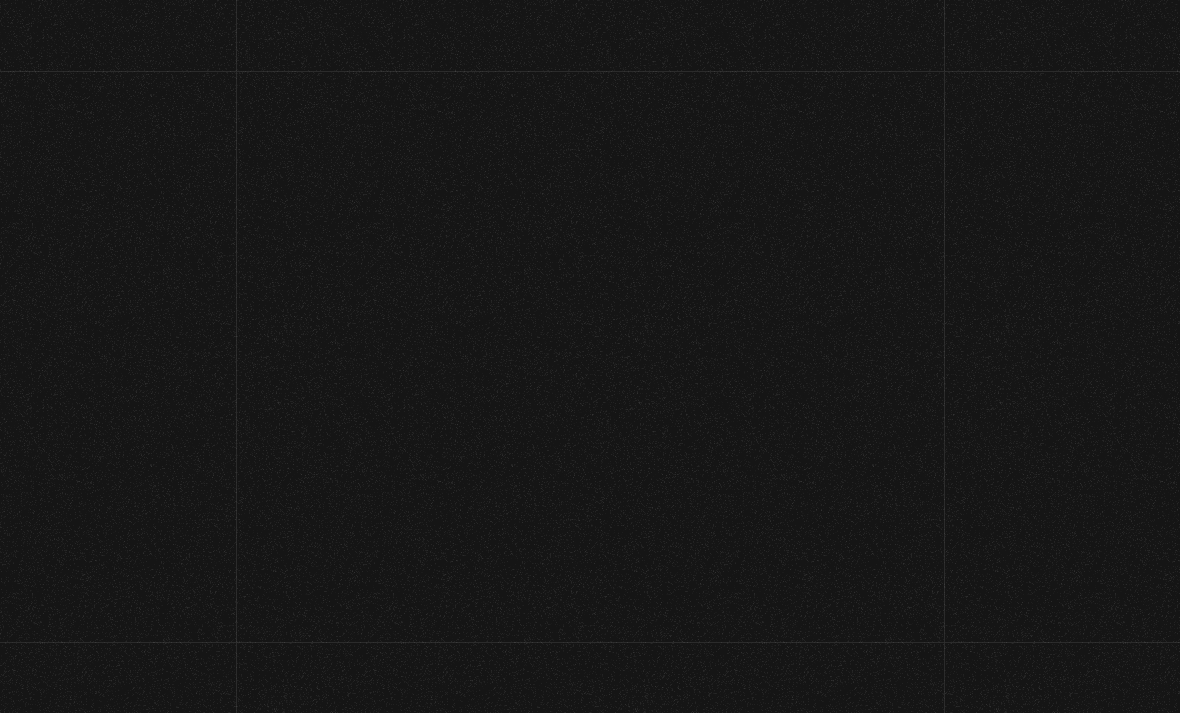 scroll, scrollTop: 0, scrollLeft: 0, axis: both 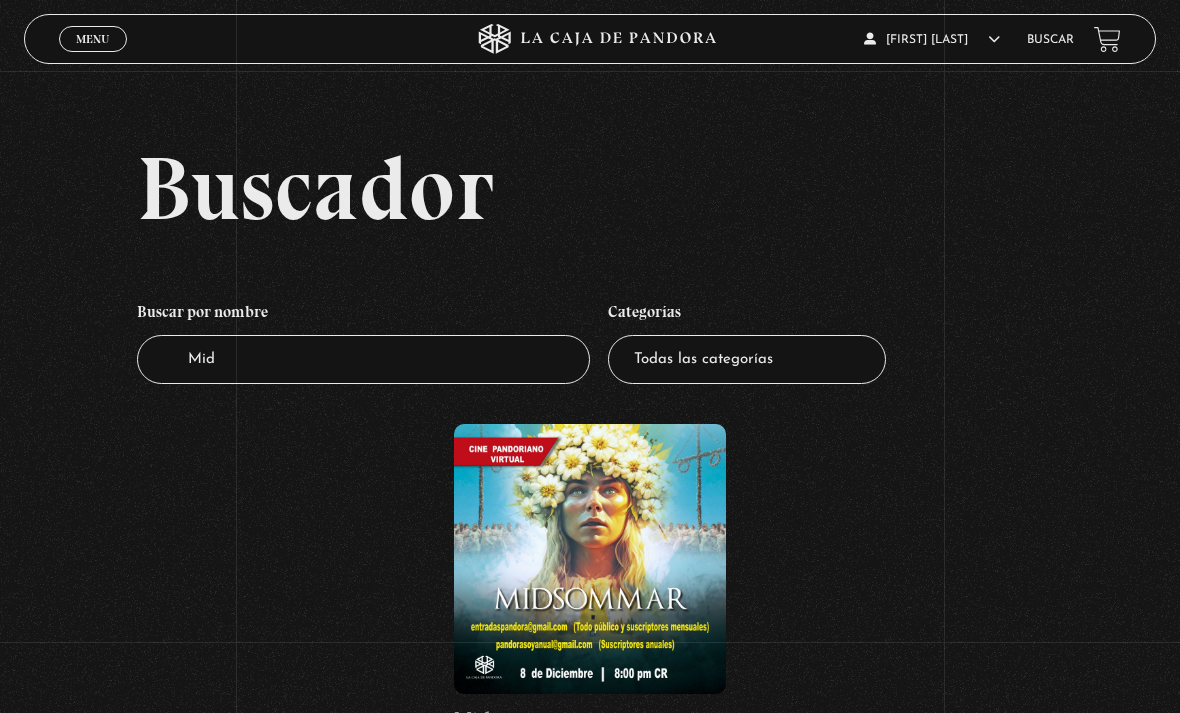 click at bounding box center [590, 559] 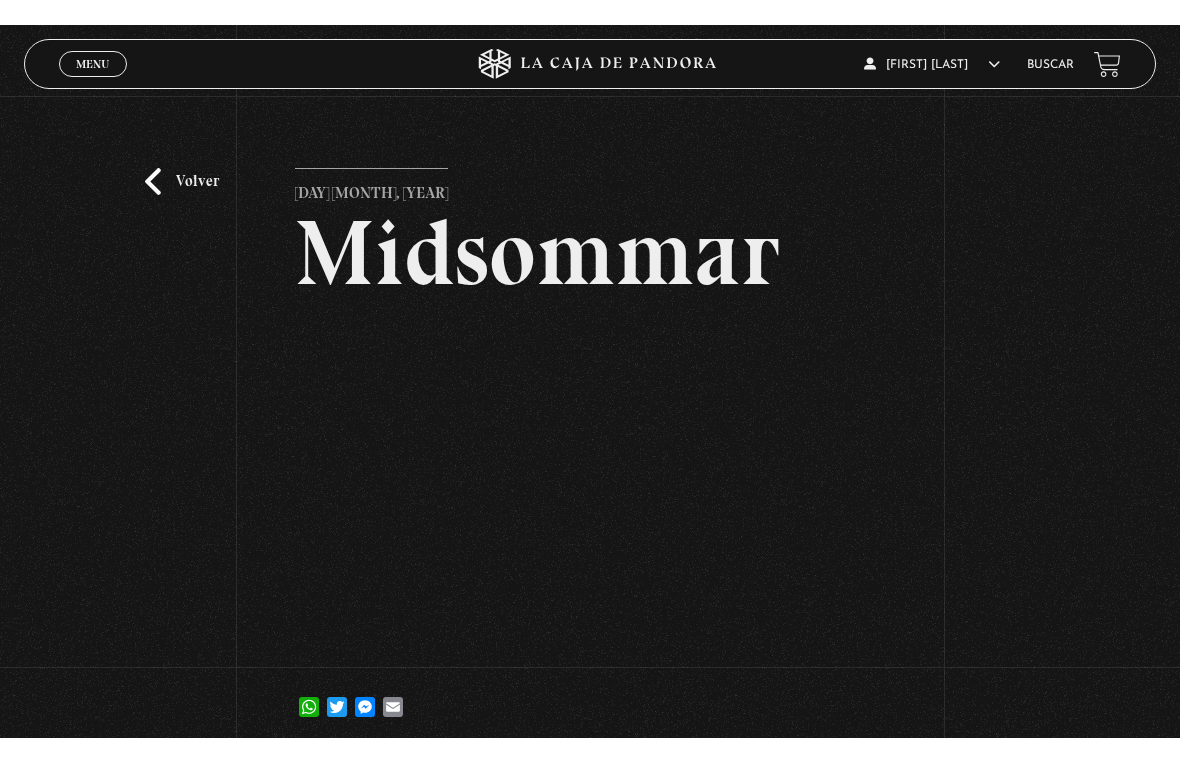 scroll, scrollTop: 24, scrollLeft: 0, axis: vertical 